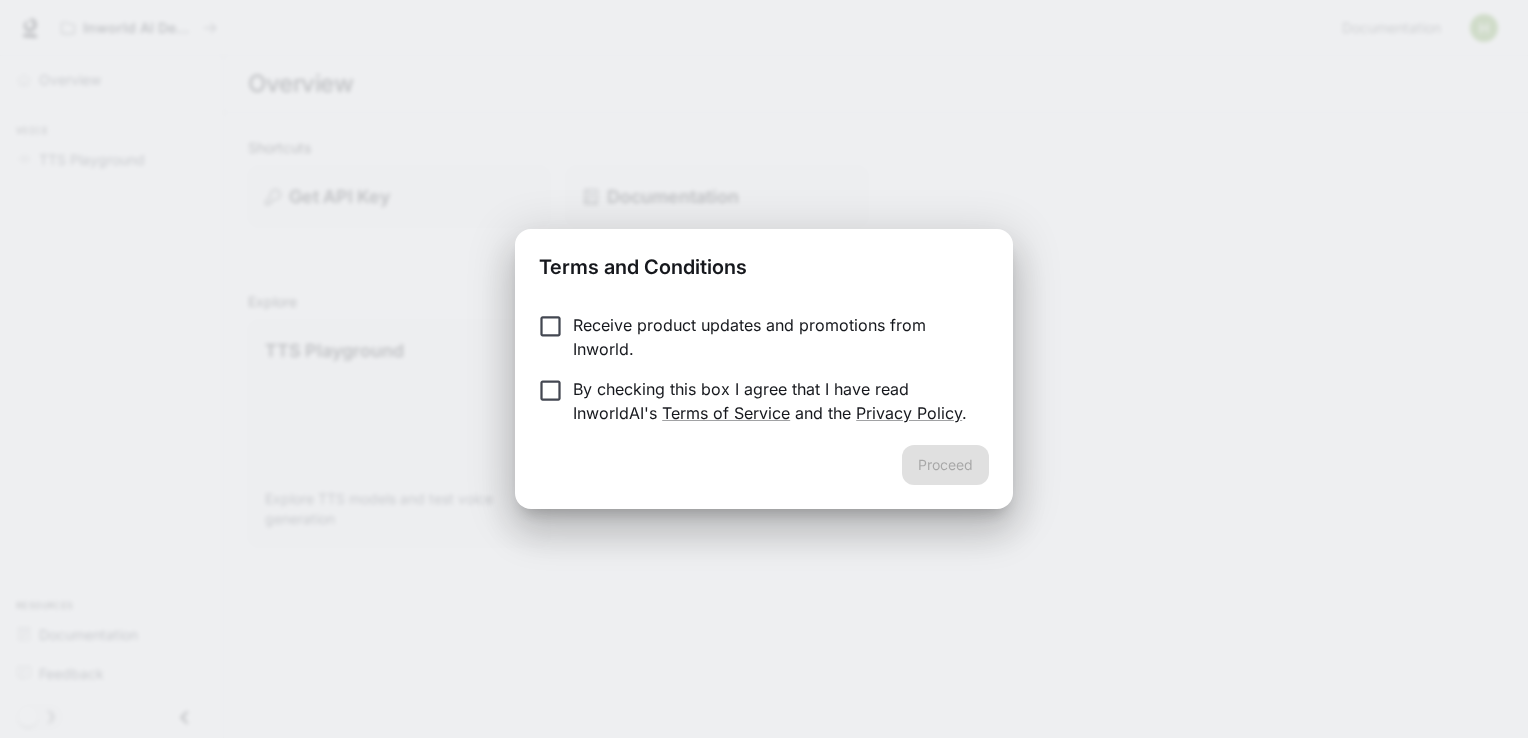 scroll, scrollTop: 0, scrollLeft: 0, axis: both 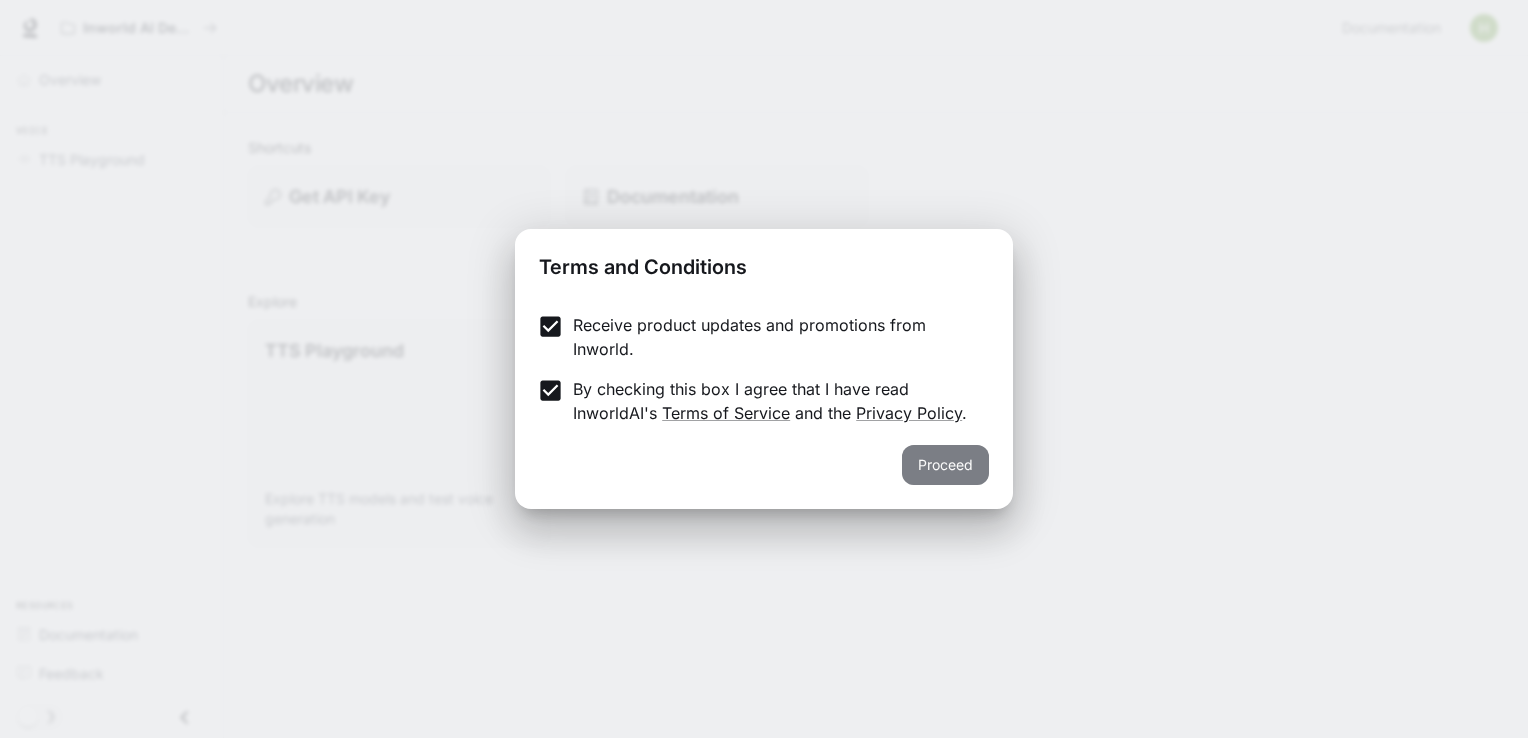 click on "Proceed" at bounding box center (945, 465) 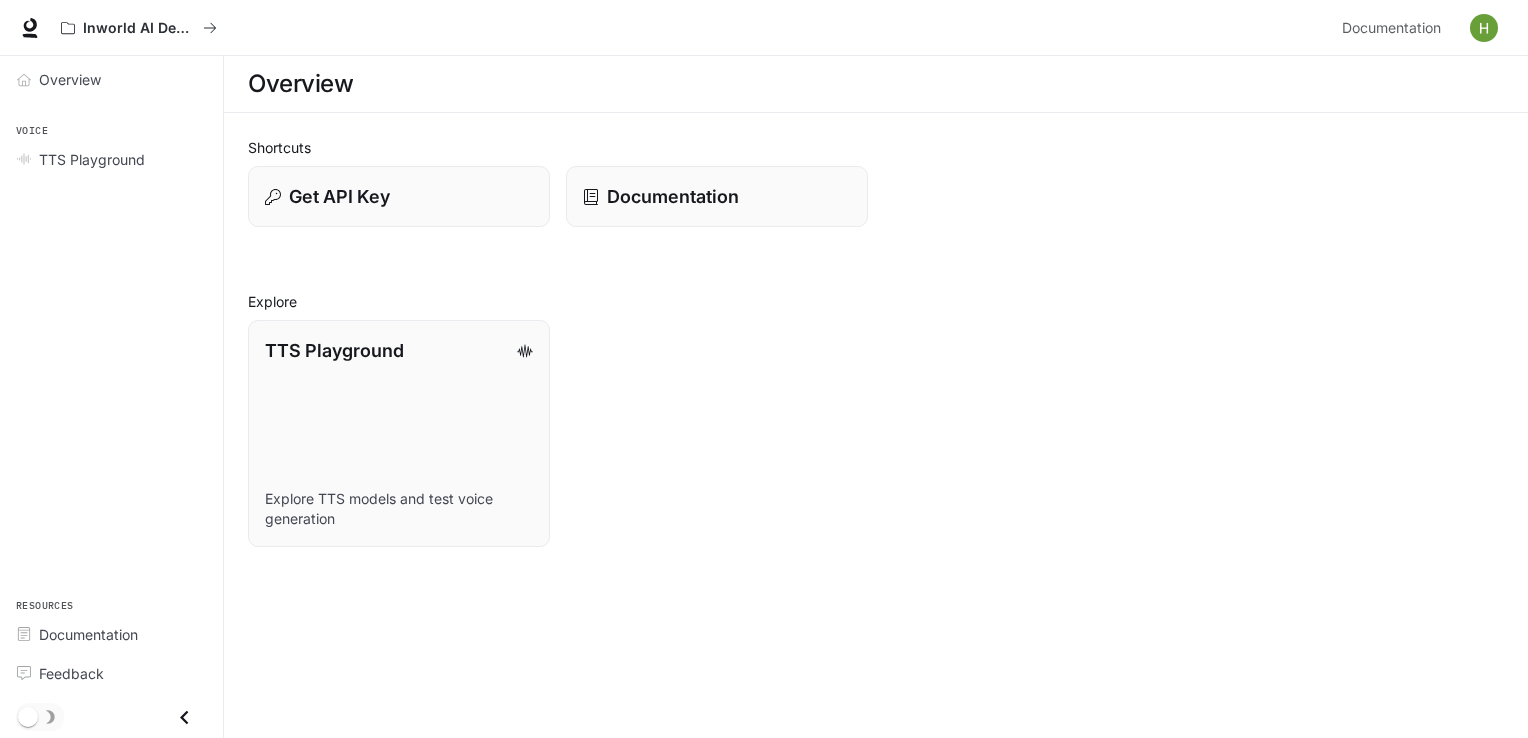 click at bounding box center (1484, 28) 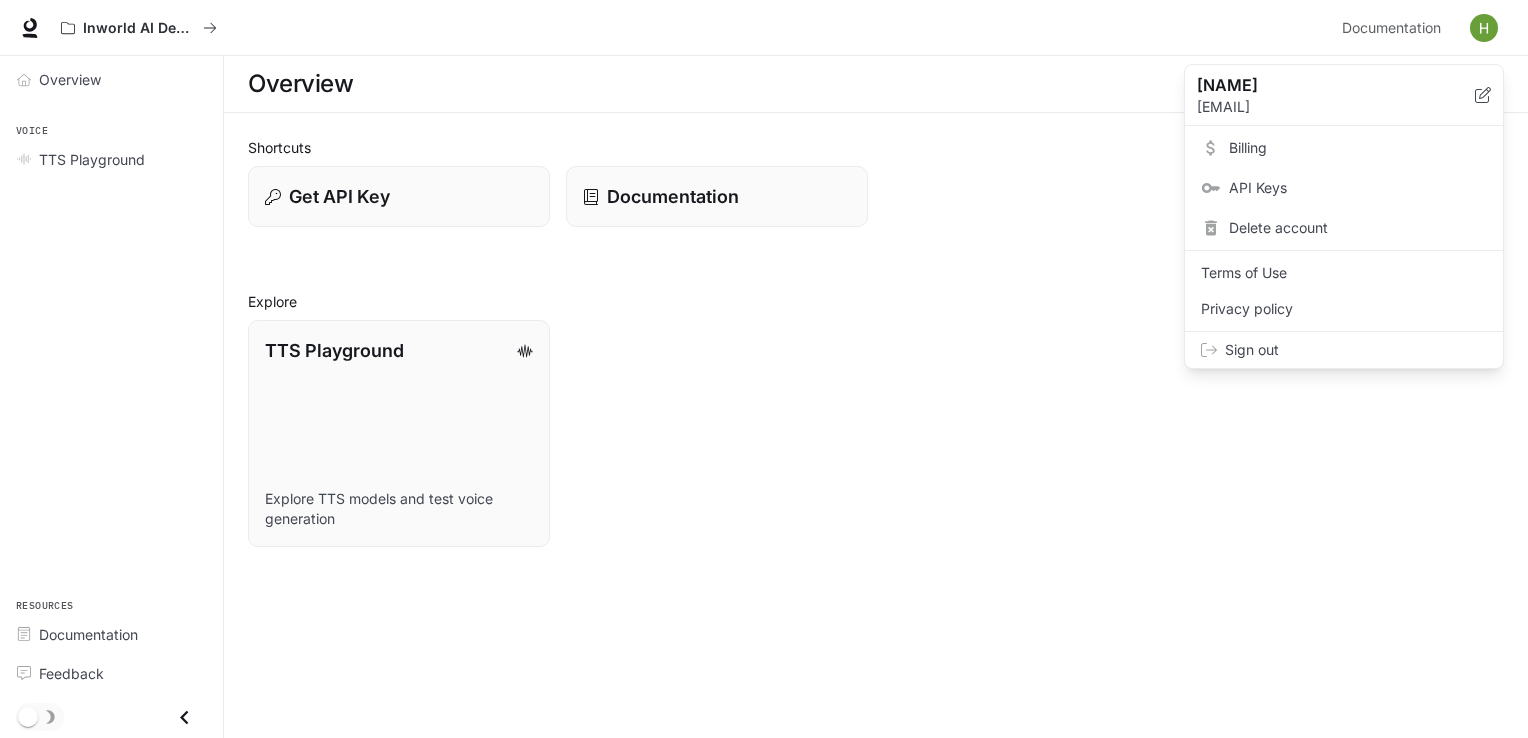 click at bounding box center [764, 369] 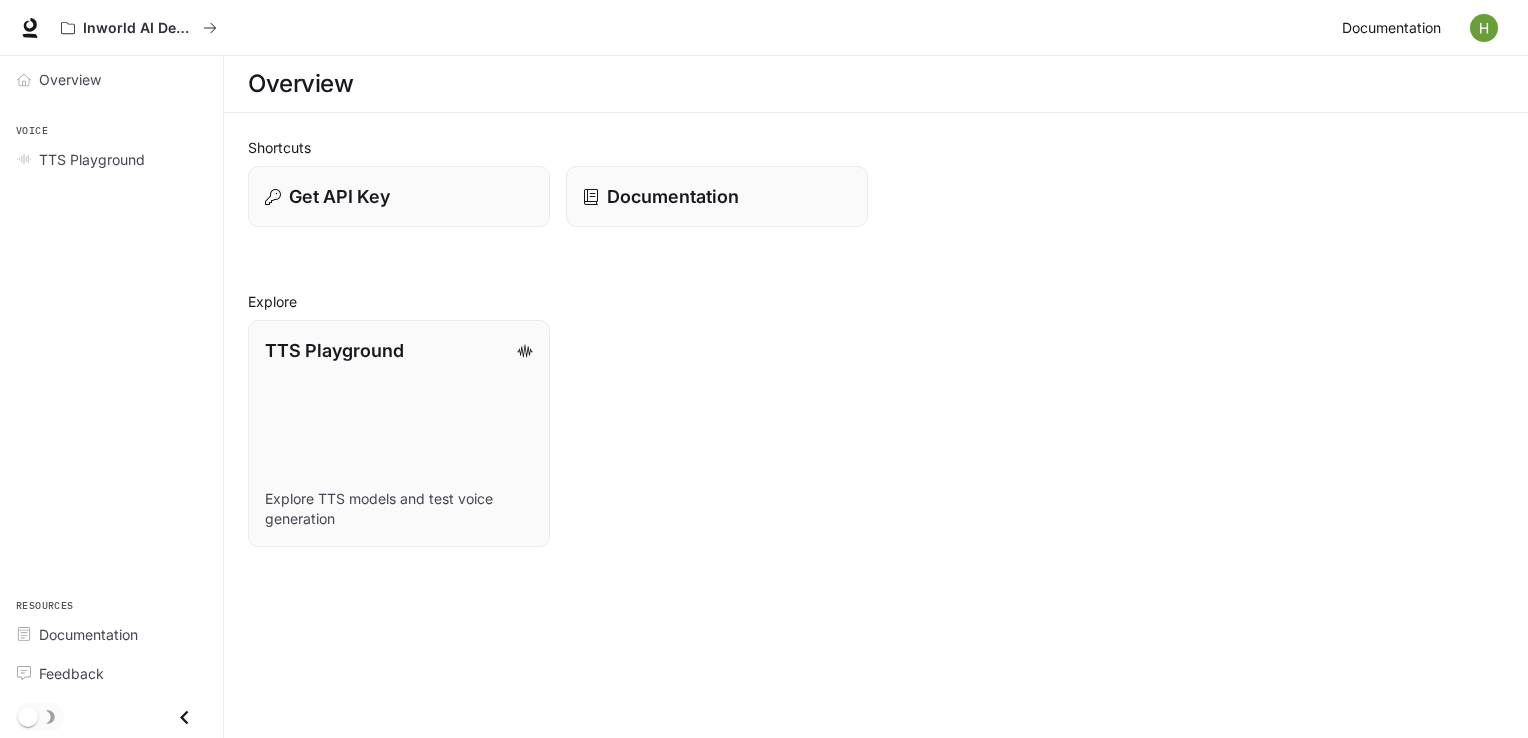 click on "Documentation" at bounding box center (1391, 28) 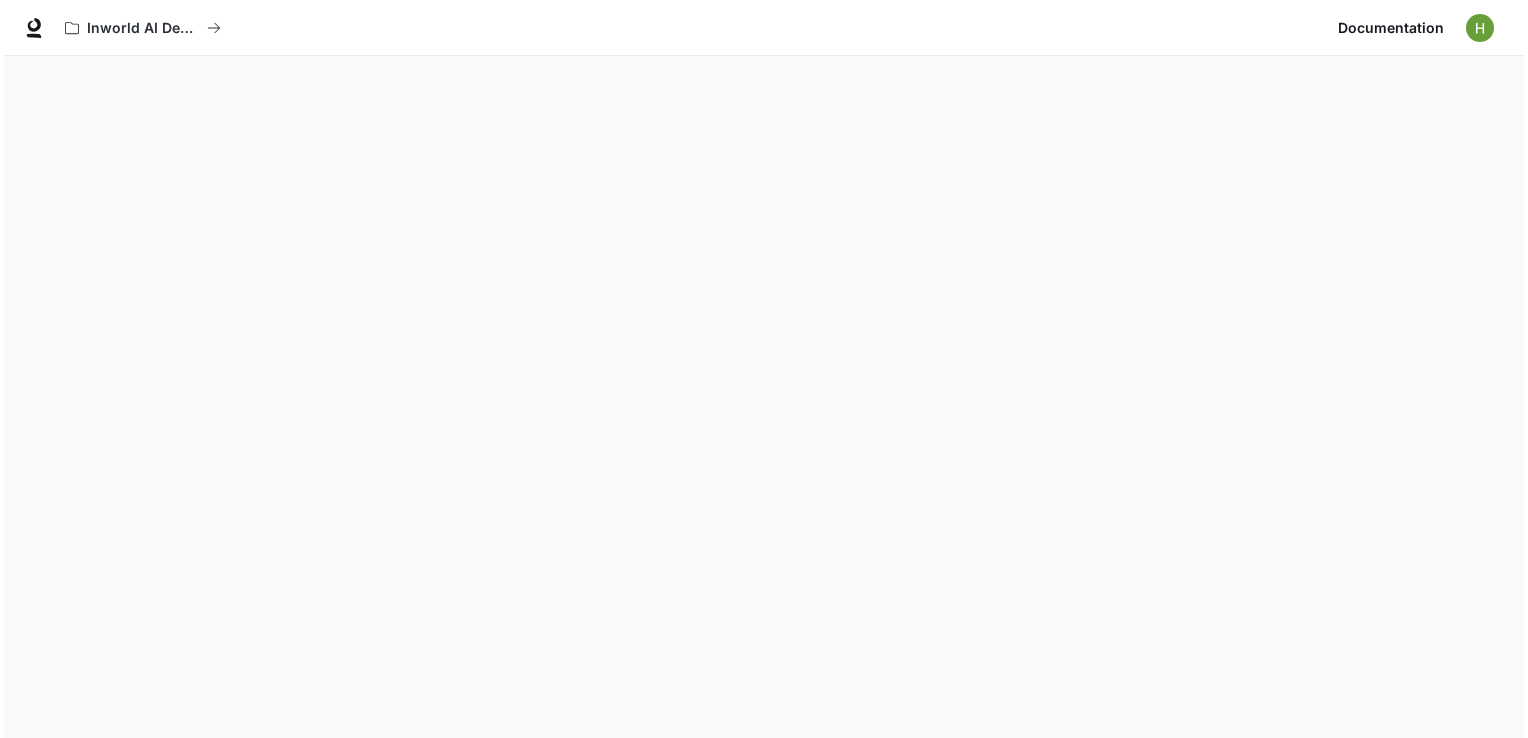 scroll, scrollTop: 56, scrollLeft: 0, axis: vertical 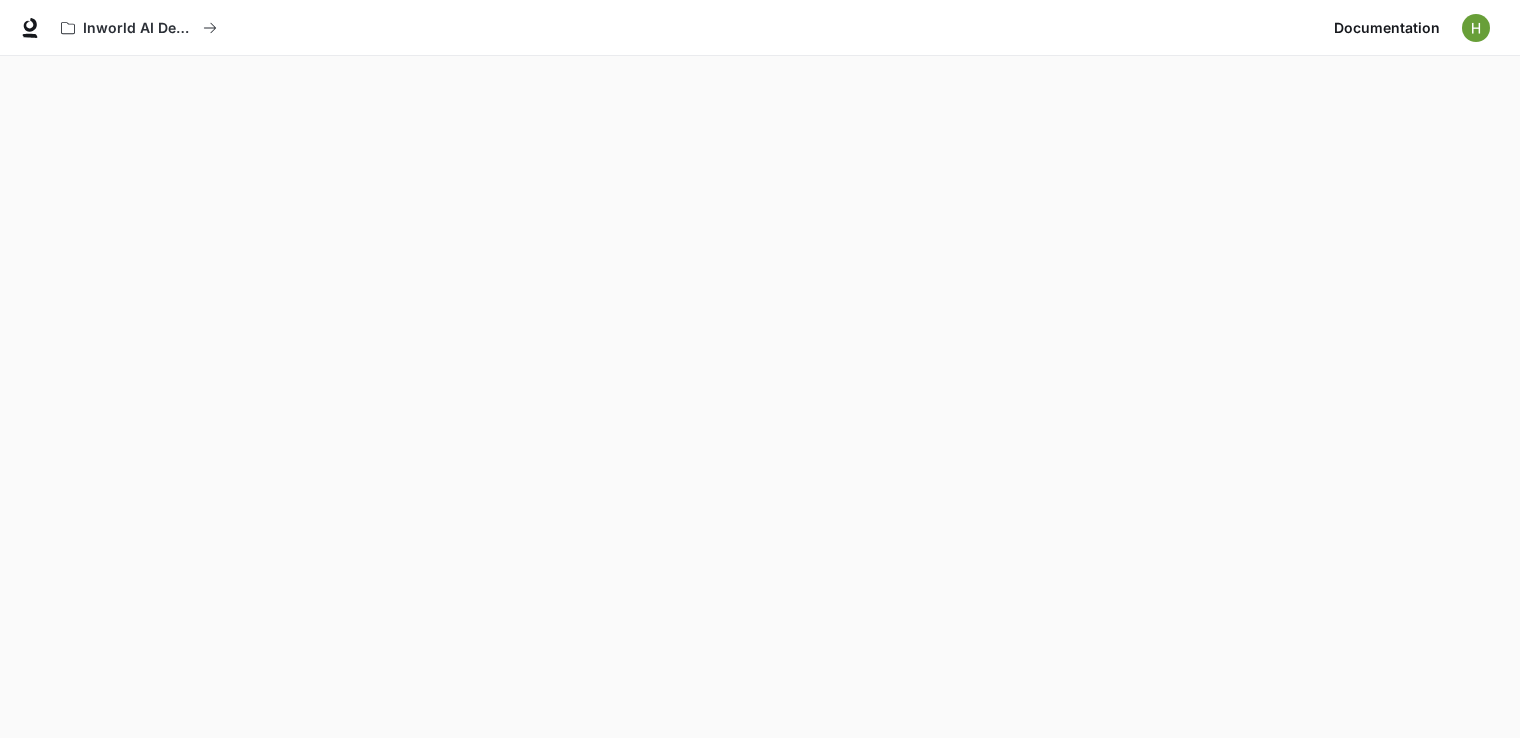 click at bounding box center [1476, 28] 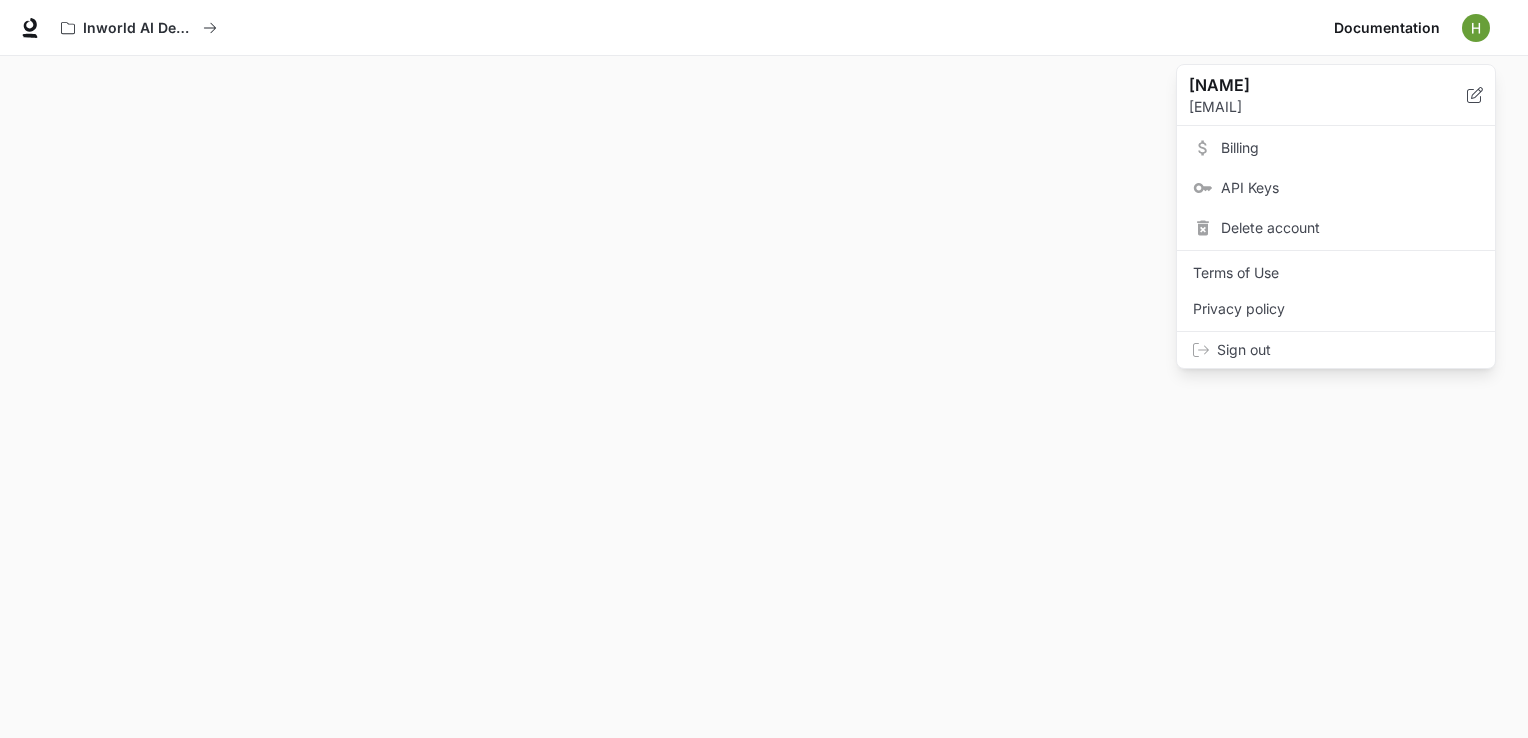 click on "API Keys" at bounding box center (1350, 188) 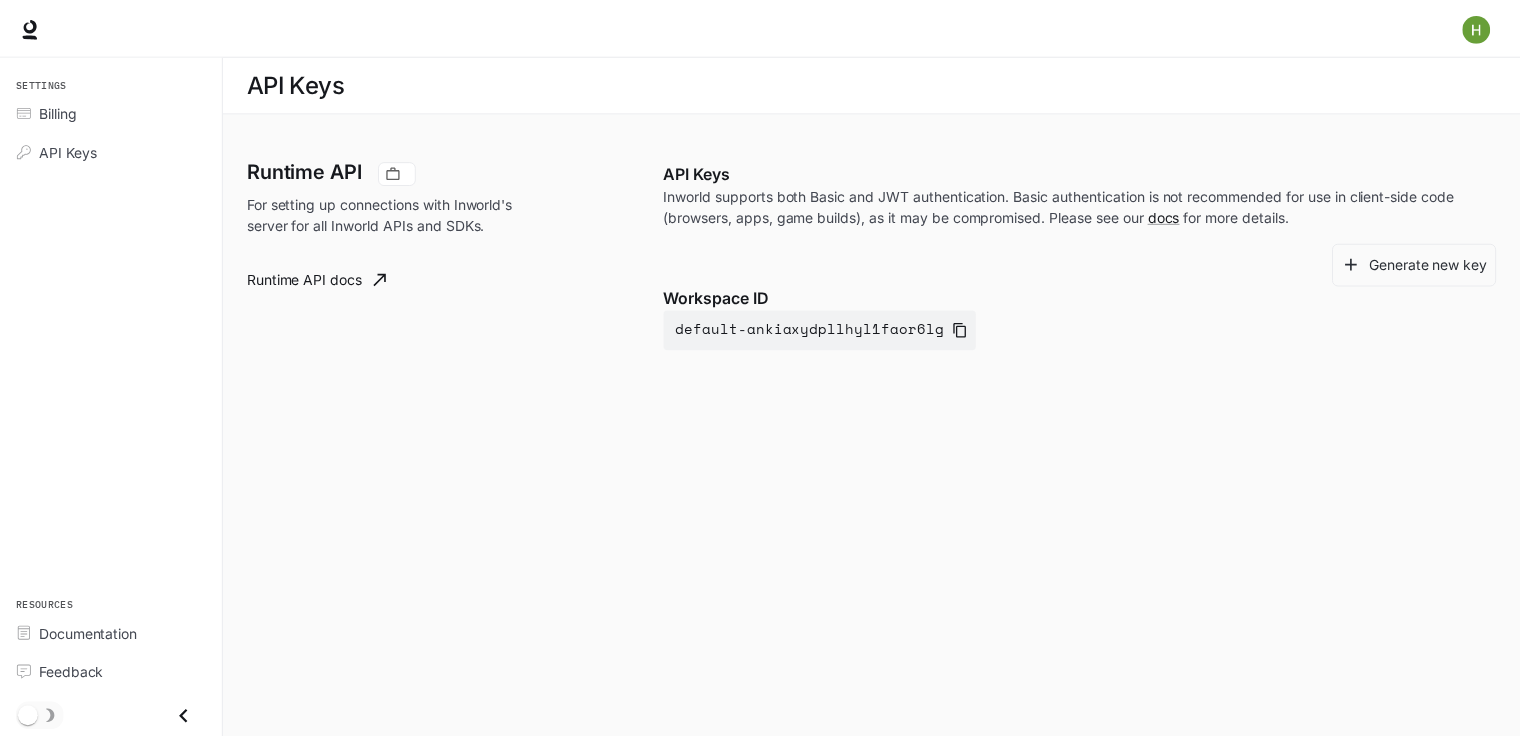 scroll, scrollTop: 0, scrollLeft: 0, axis: both 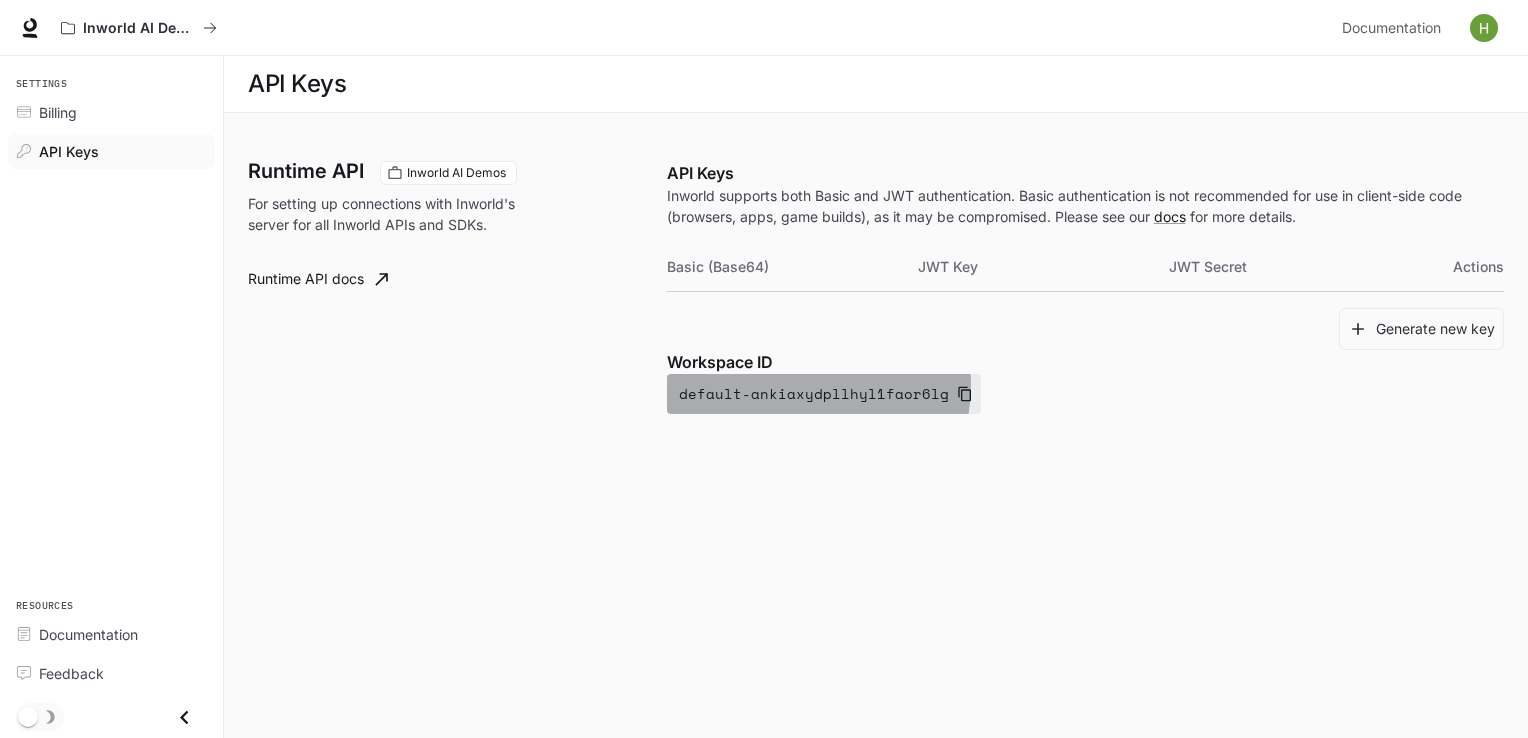 click on "default-ankiaxydpllhyl1faor6lg" at bounding box center (824, 394) 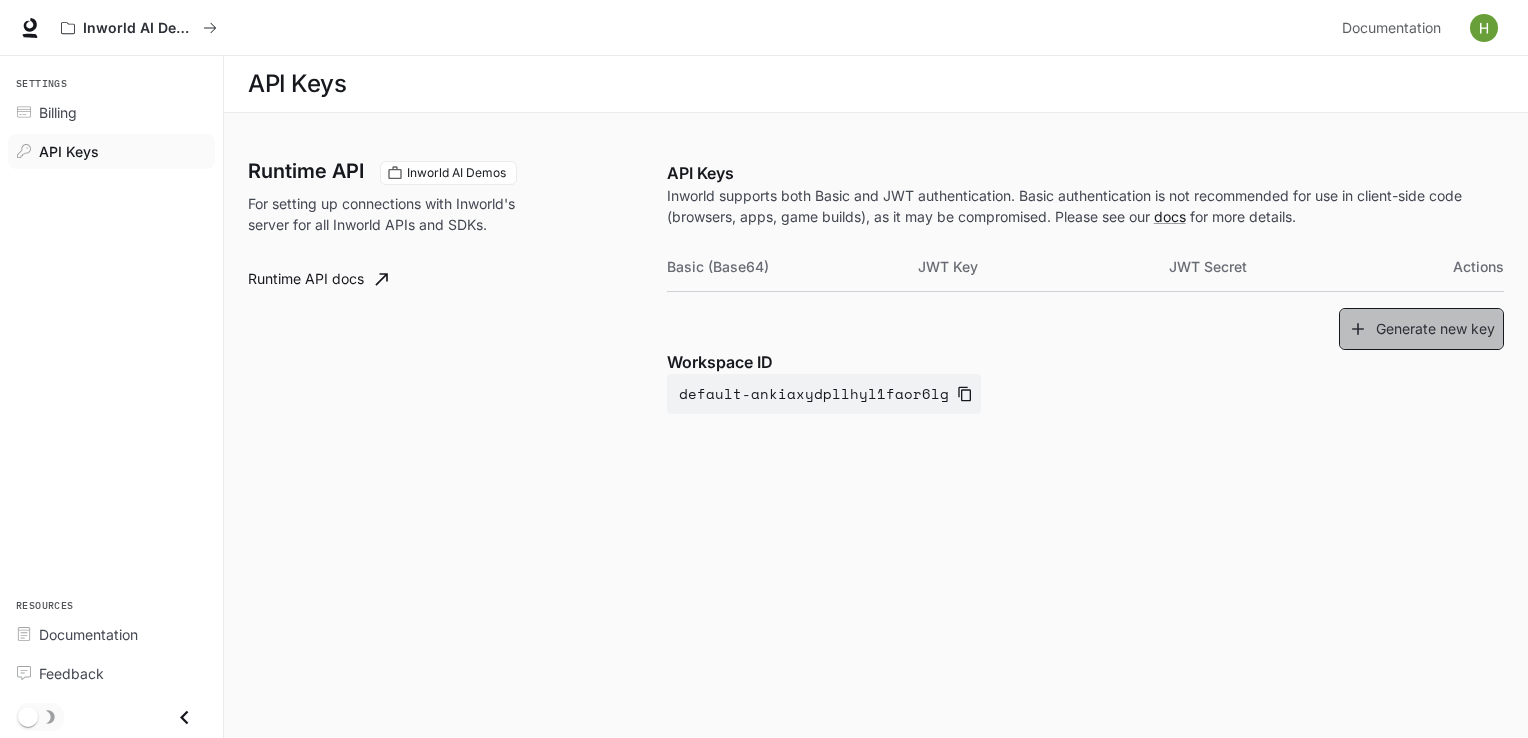 click on "Generate new key" at bounding box center [1421, 329] 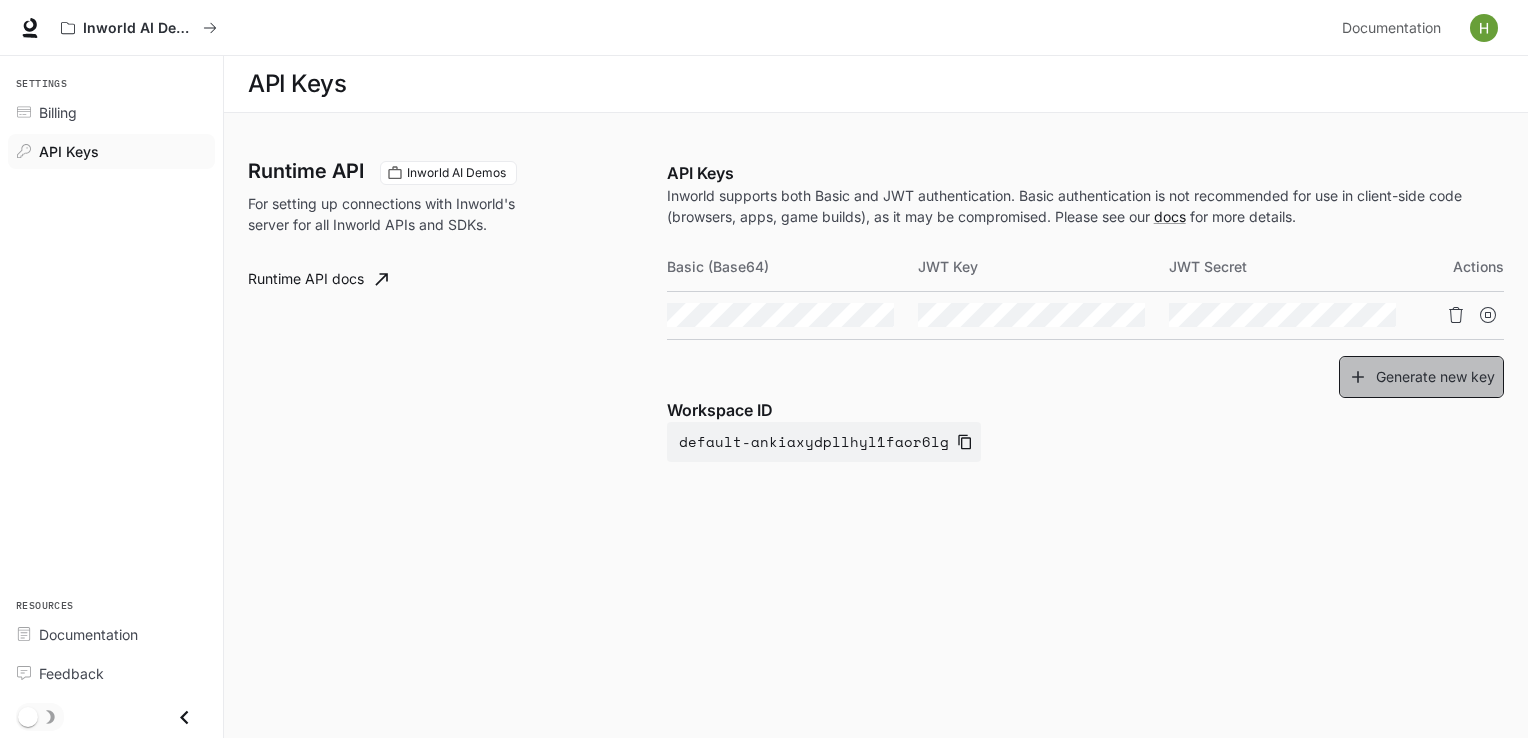 click on "Generate new key" at bounding box center (1421, 377) 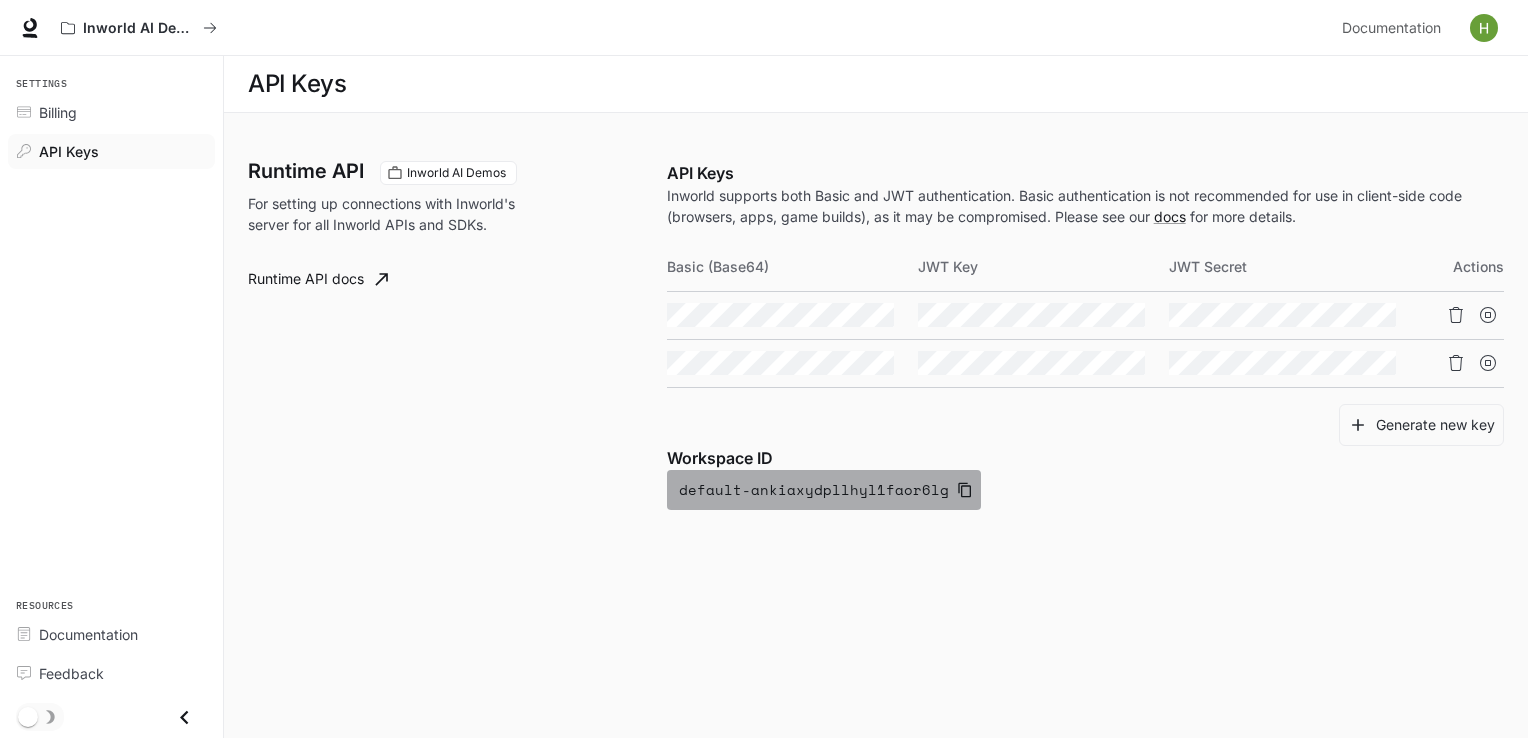 click on "default-ankiaxydpllhyl1faor6lg" at bounding box center (824, 490) 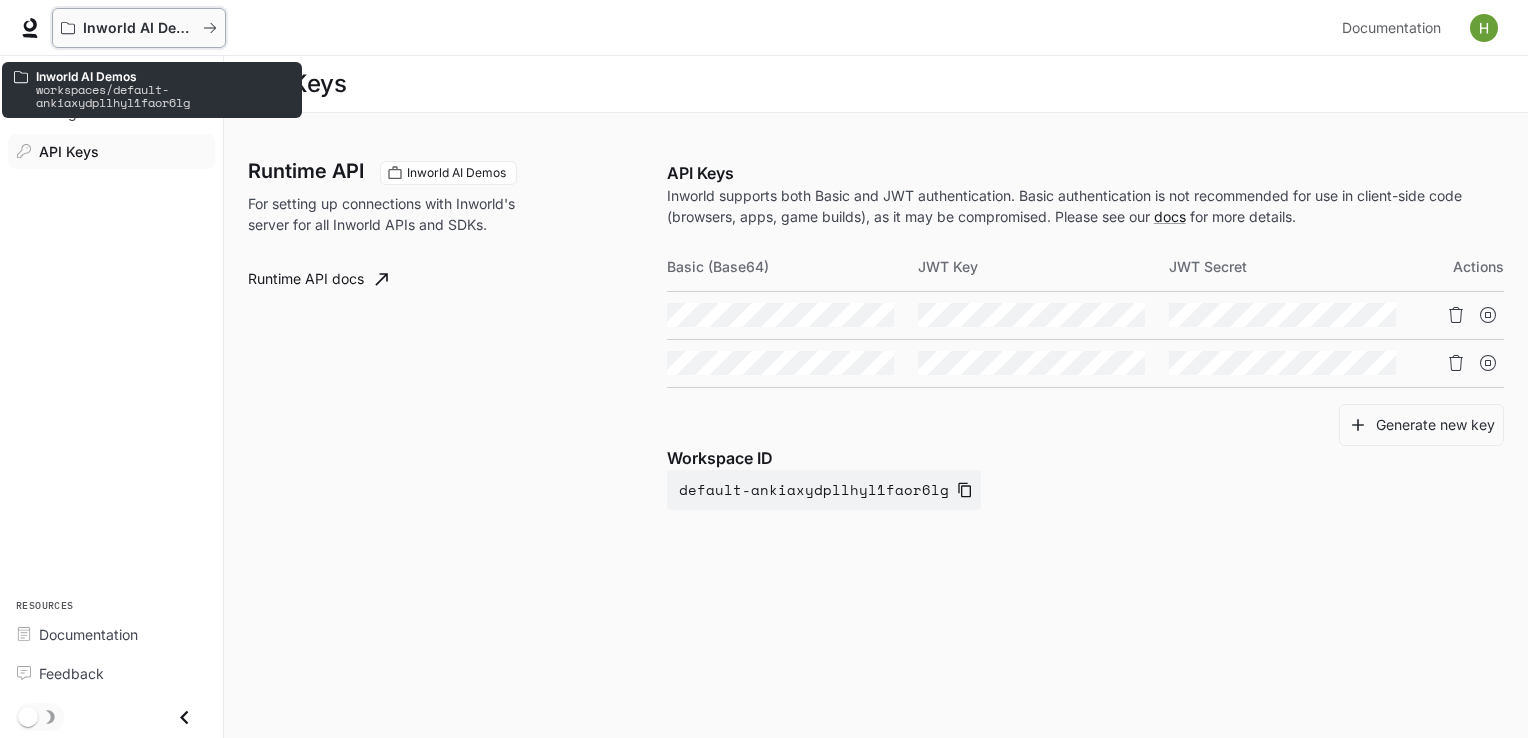 click on "Inworld AI Demos" at bounding box center [139, 28] 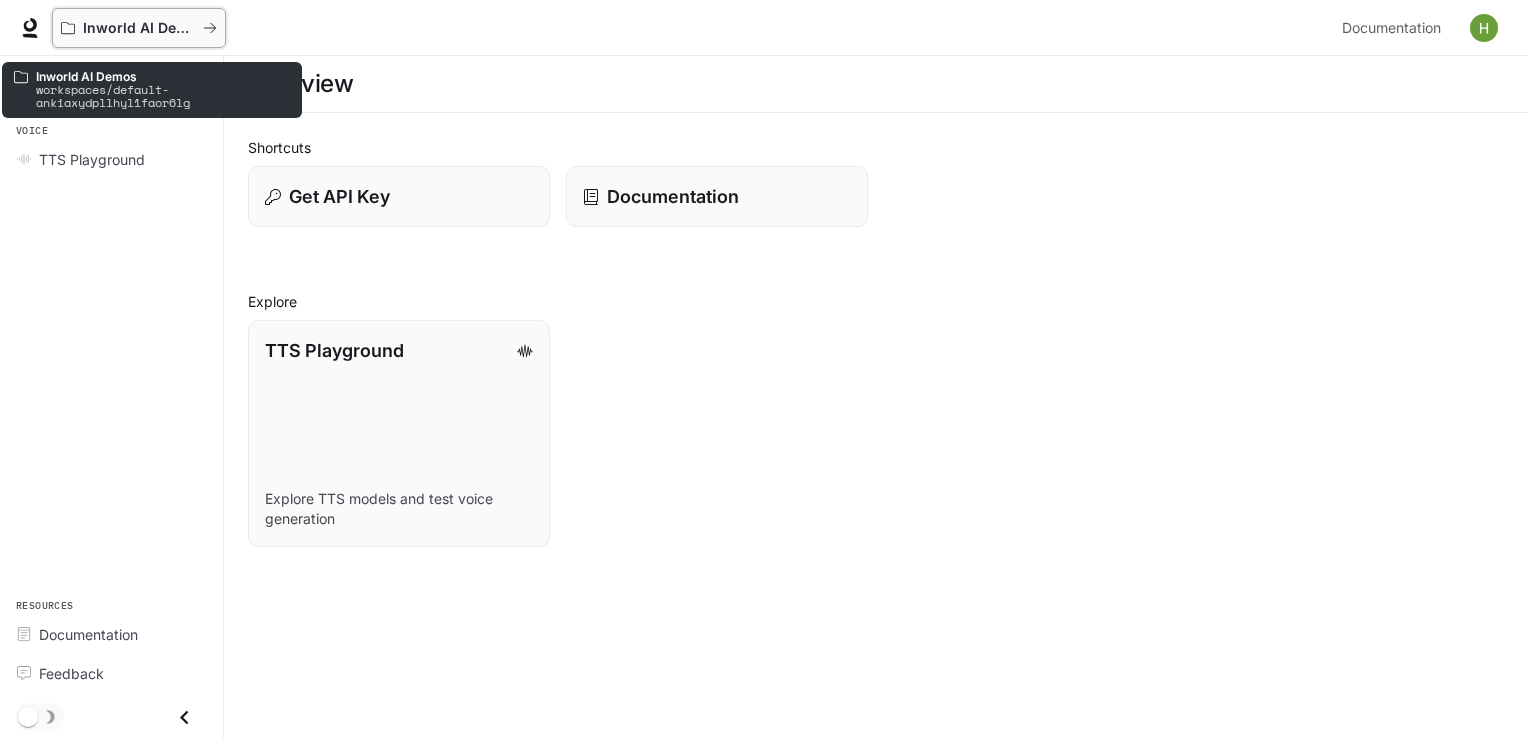 click at bounding box center [210, 28] 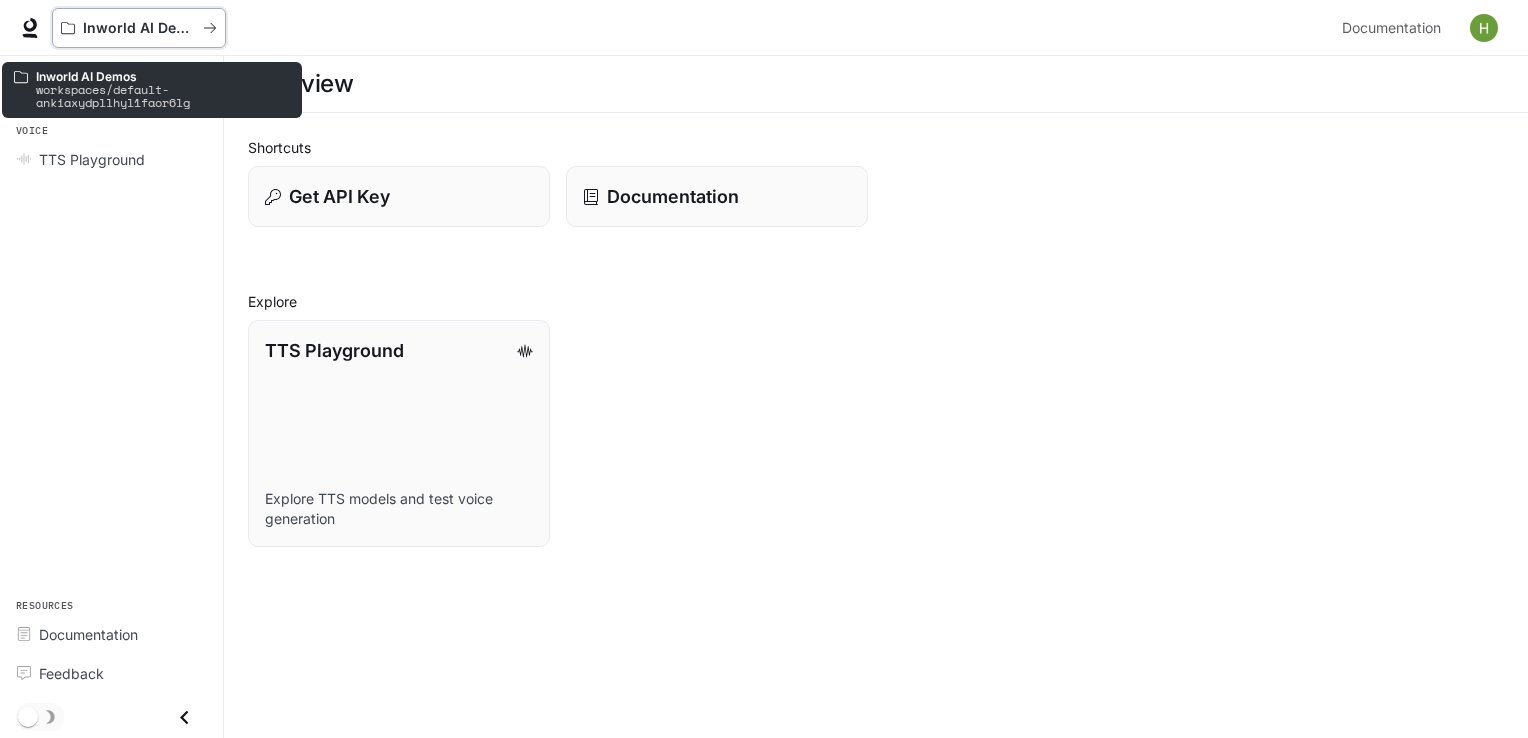 click at bounding box center (210, 28) 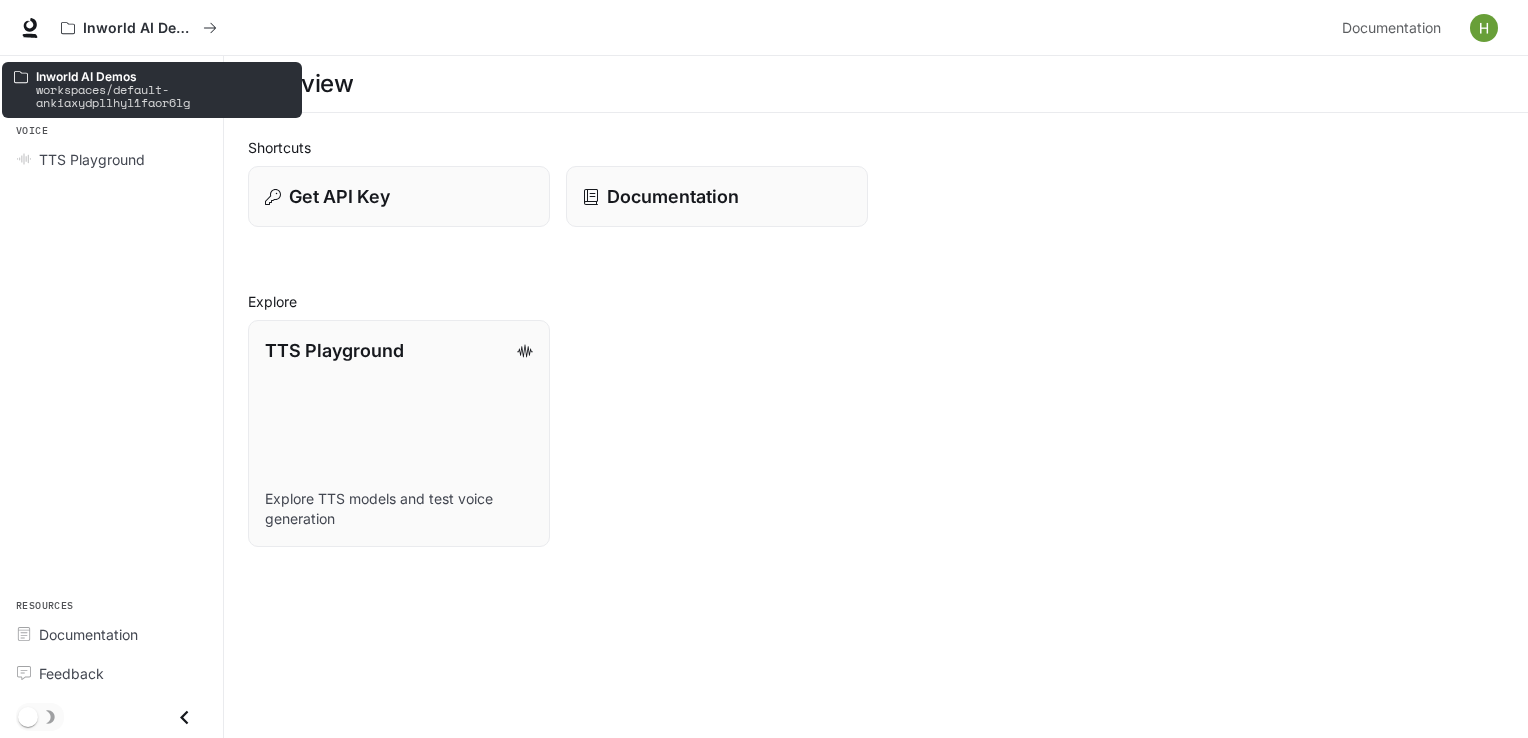 click at bounding box center (21, 77) 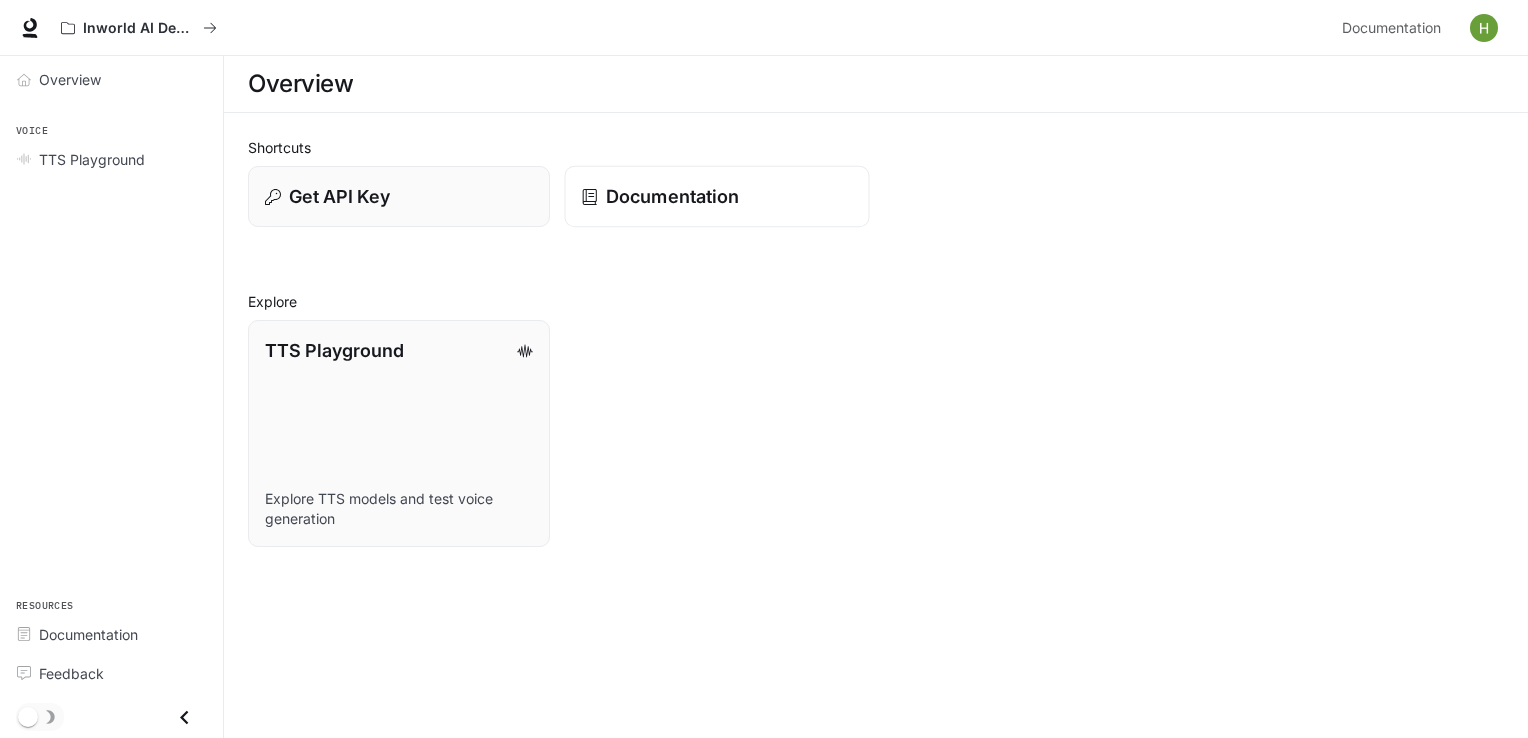 click on "Documentation" at bounding box center (716, 197) 